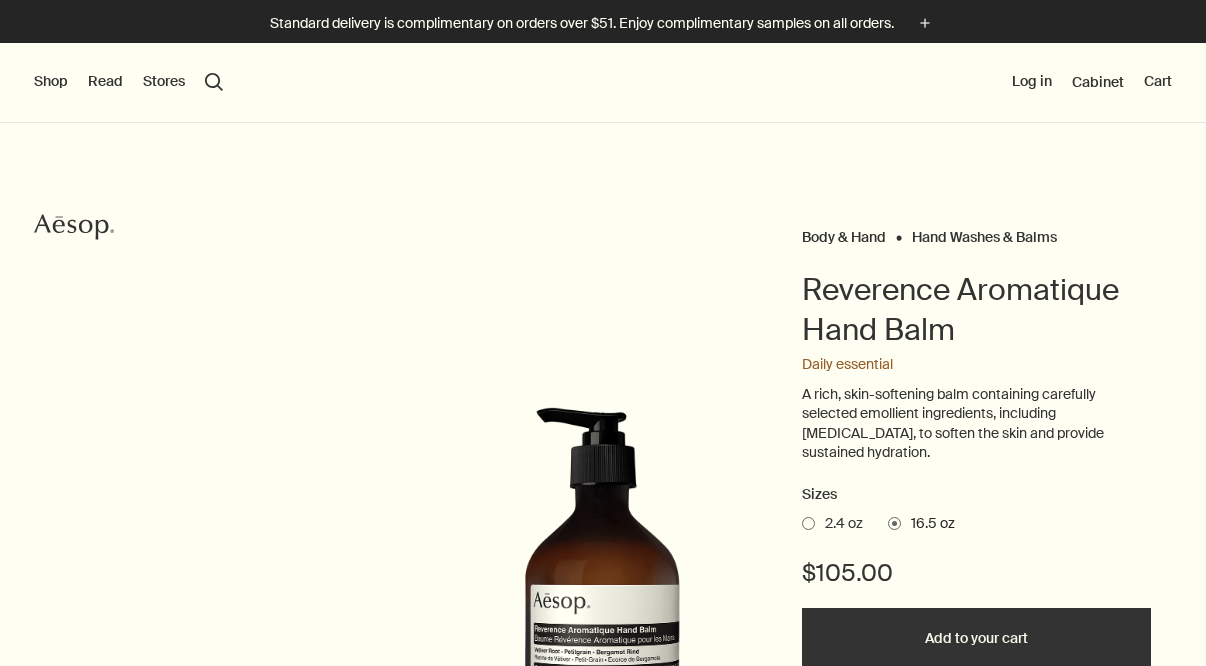 scroll, scrollTop: 0, scrollLeft: 0, axis: both 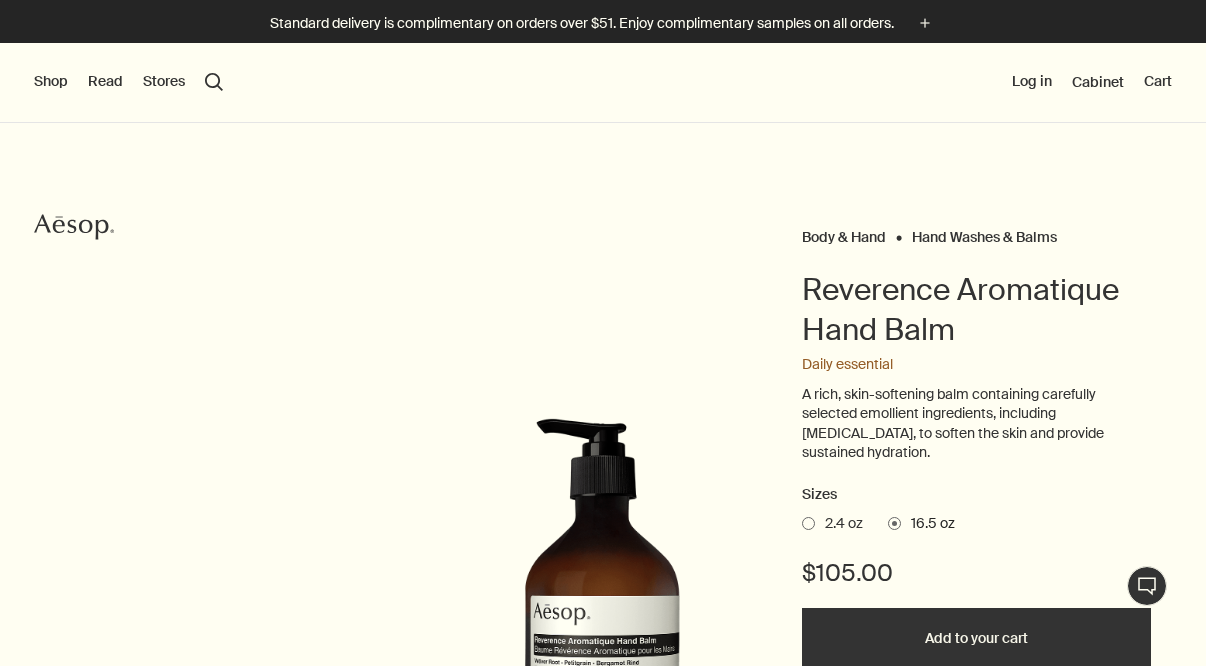 drag, startPoint x: 854, startPoint y: 457, endPoint x: 796, endPoint y: 391, distance: 87.86353 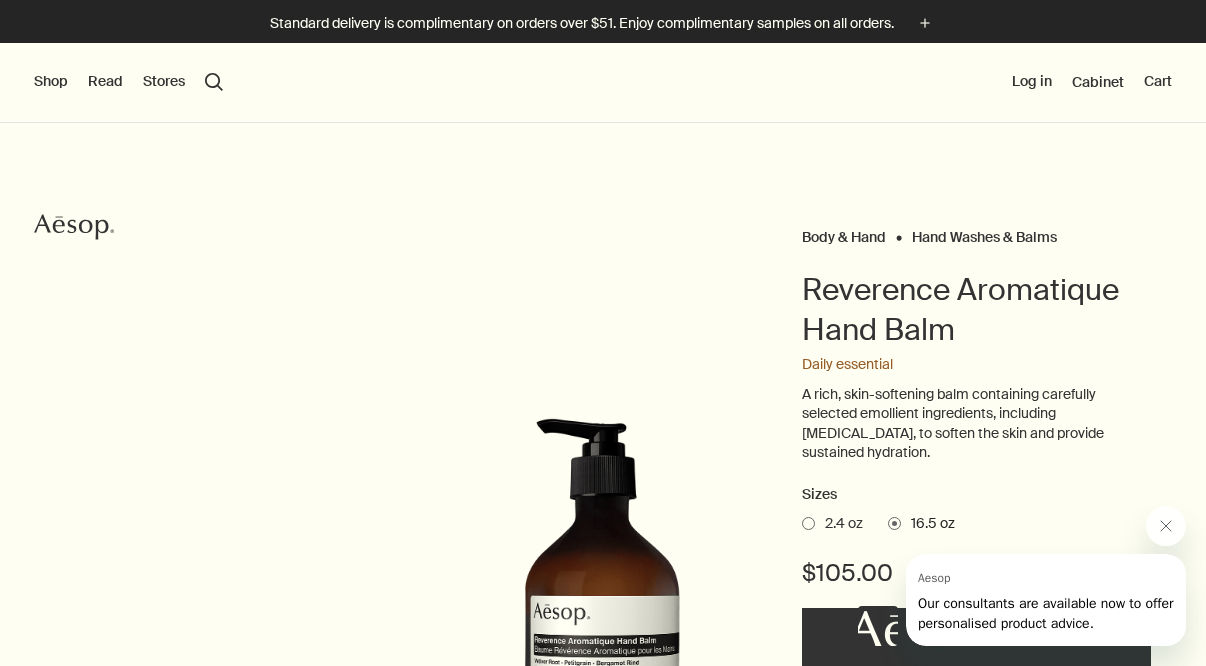 scroll, scrollTop: 0, scrollLeft: 0, axis: both 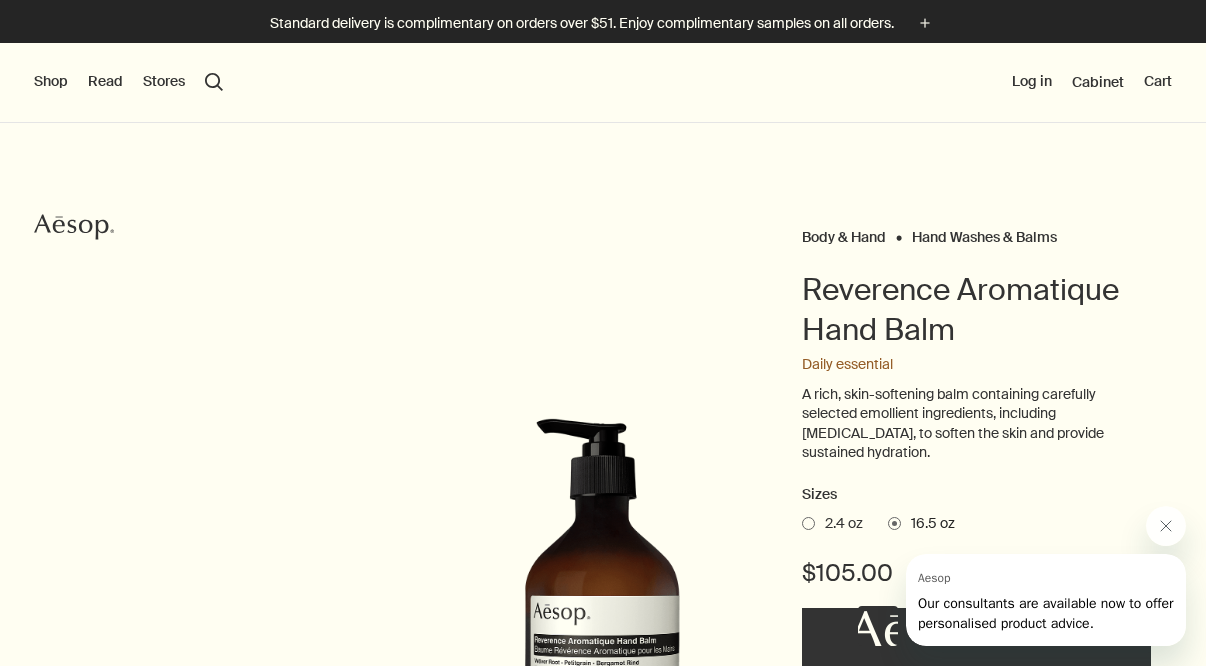 click on "Reverence Aromatique Hand Balm" at bounding box center [976, 317] 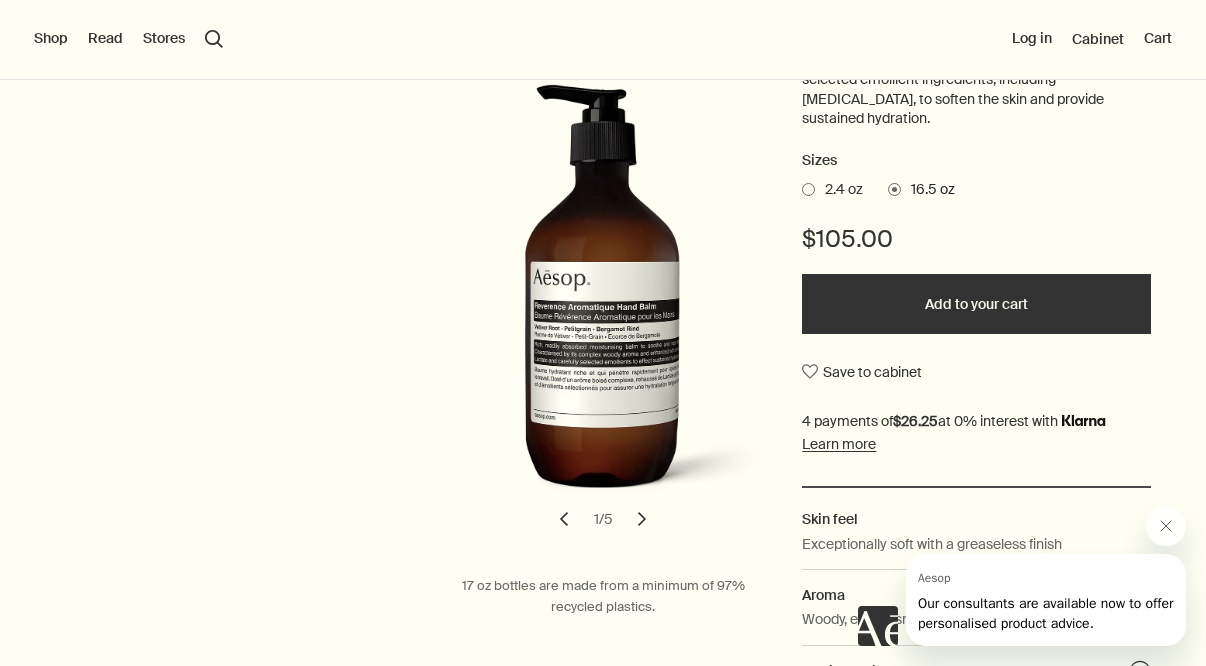 scroll, scrollTop: 341, scrollLeft: 0, axis: vertical 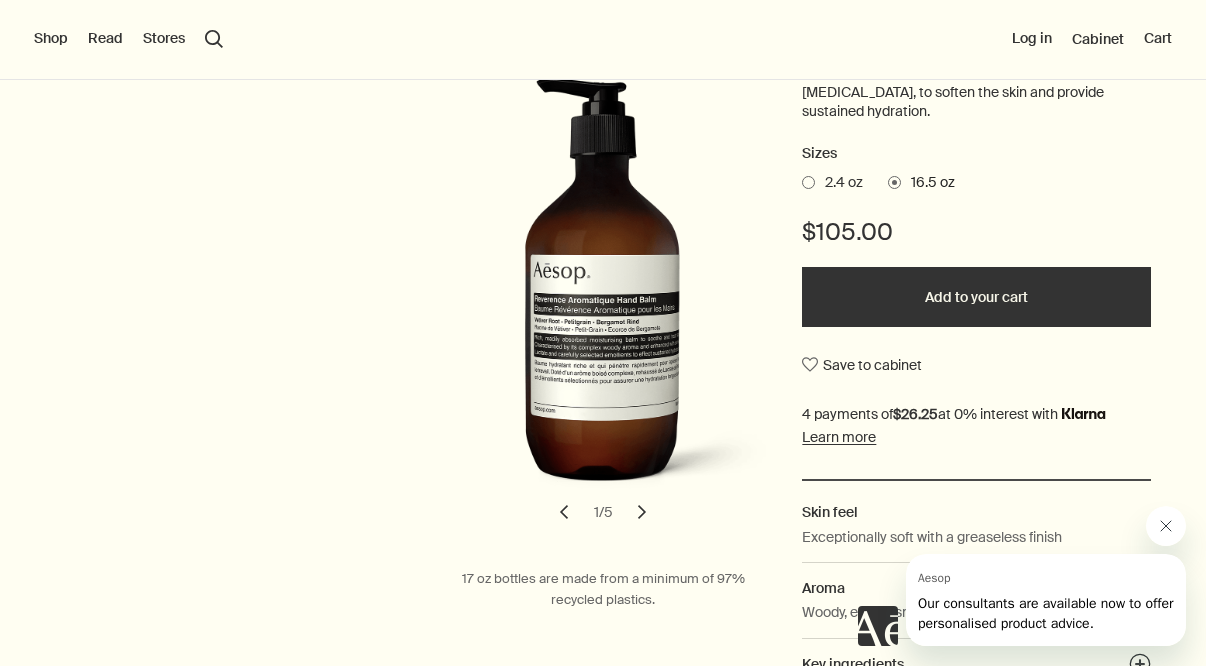 click at bounding box center (1166, 526) 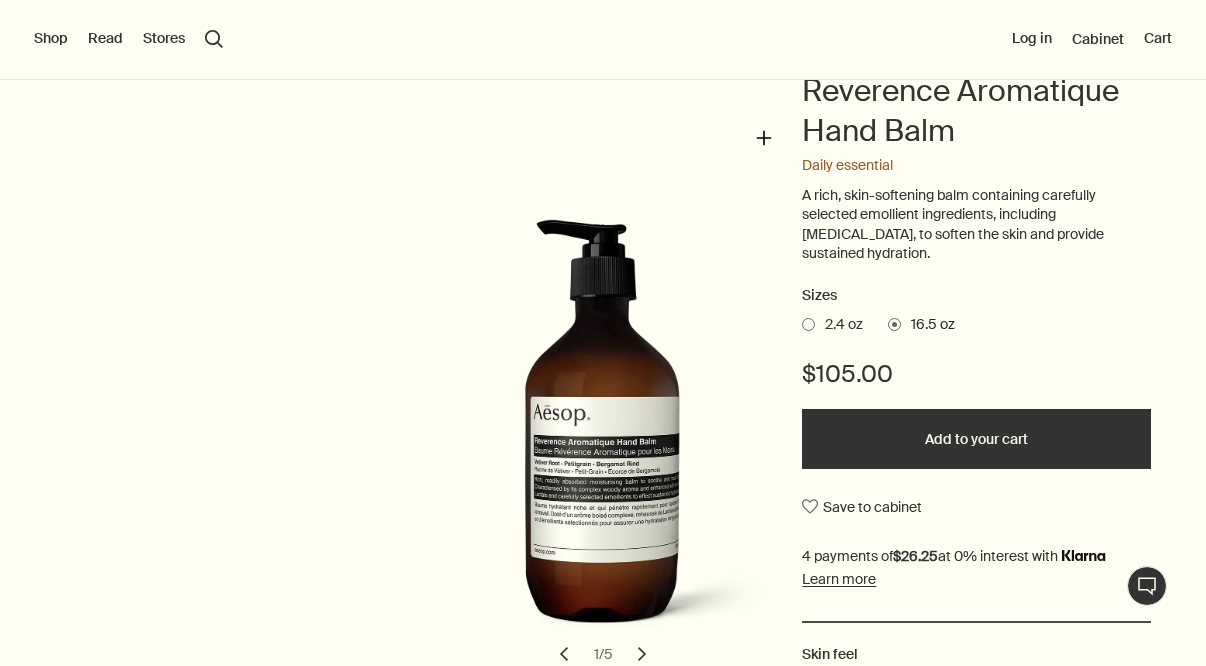 scroll, scrollTop: 157, scrollLeft: 0, axis: vertical 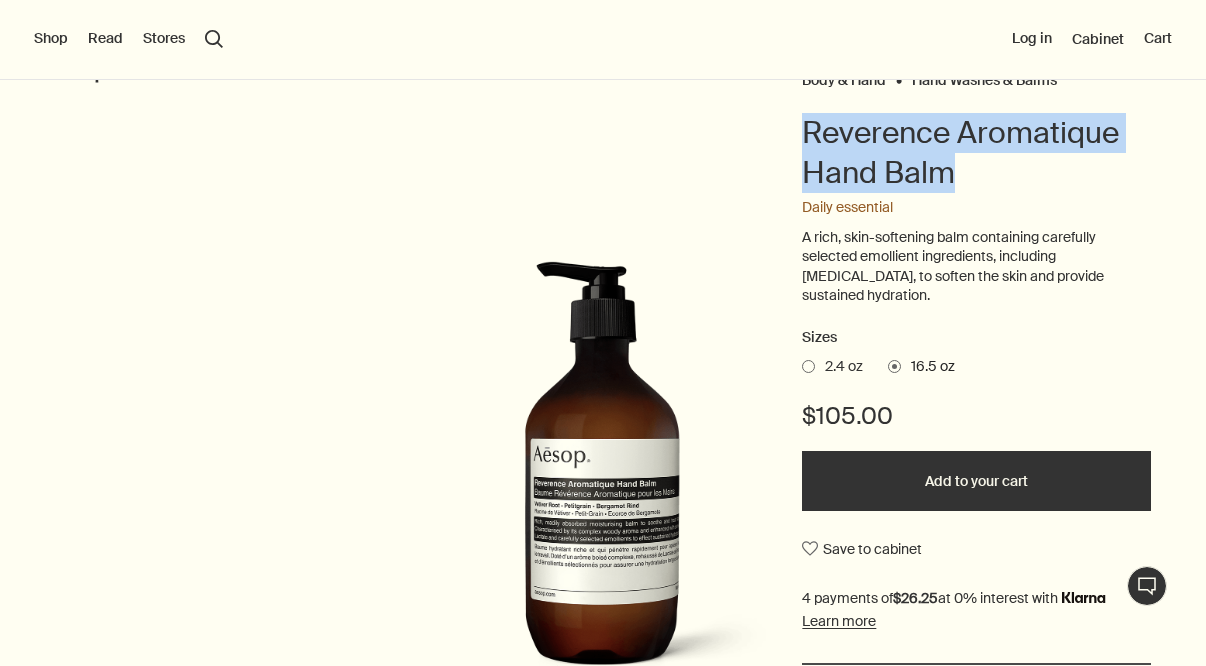 drag, startPoint x: 964, startPoint y: 177, endPoint x: 768, endPoint y: 144, distance: 198.75865 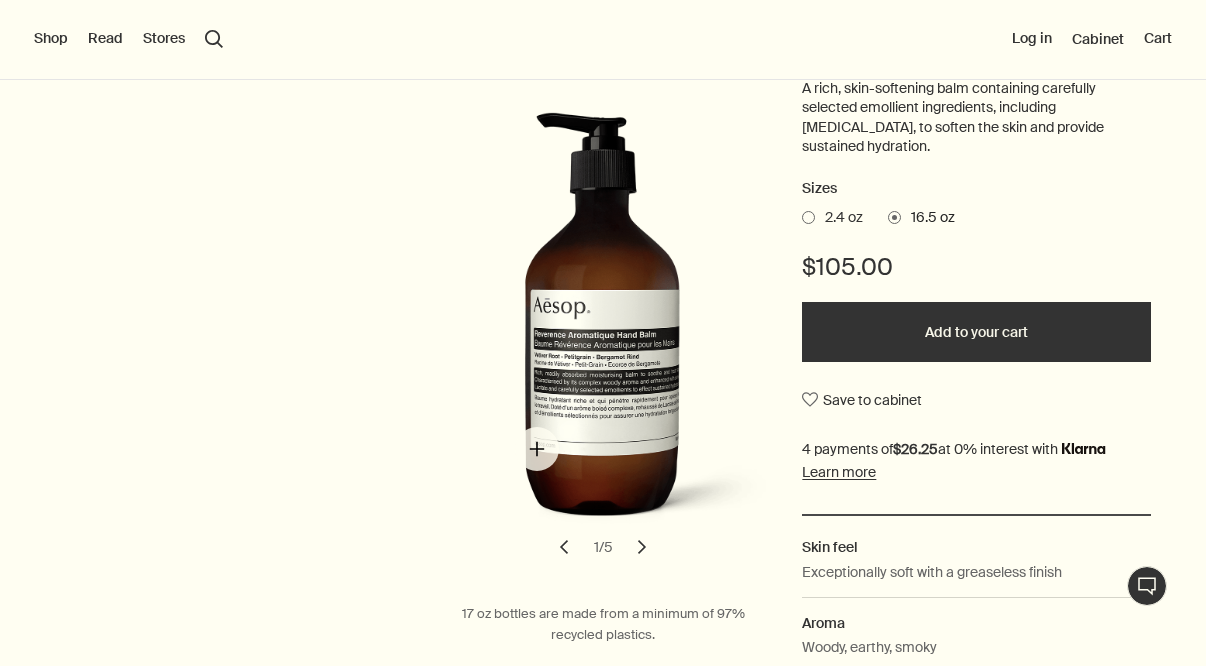 scroll, scrollTop: 305, scrollLeft: 0, axis: vertical 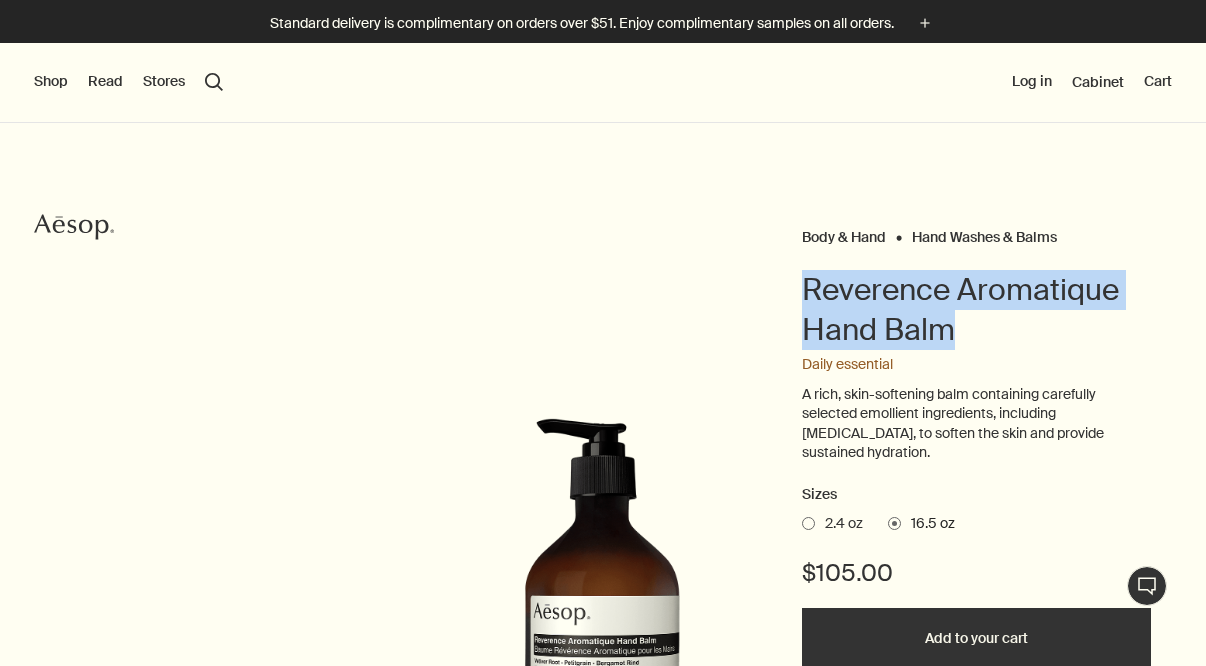 click on "search Search" at bounding box center (214, 82) 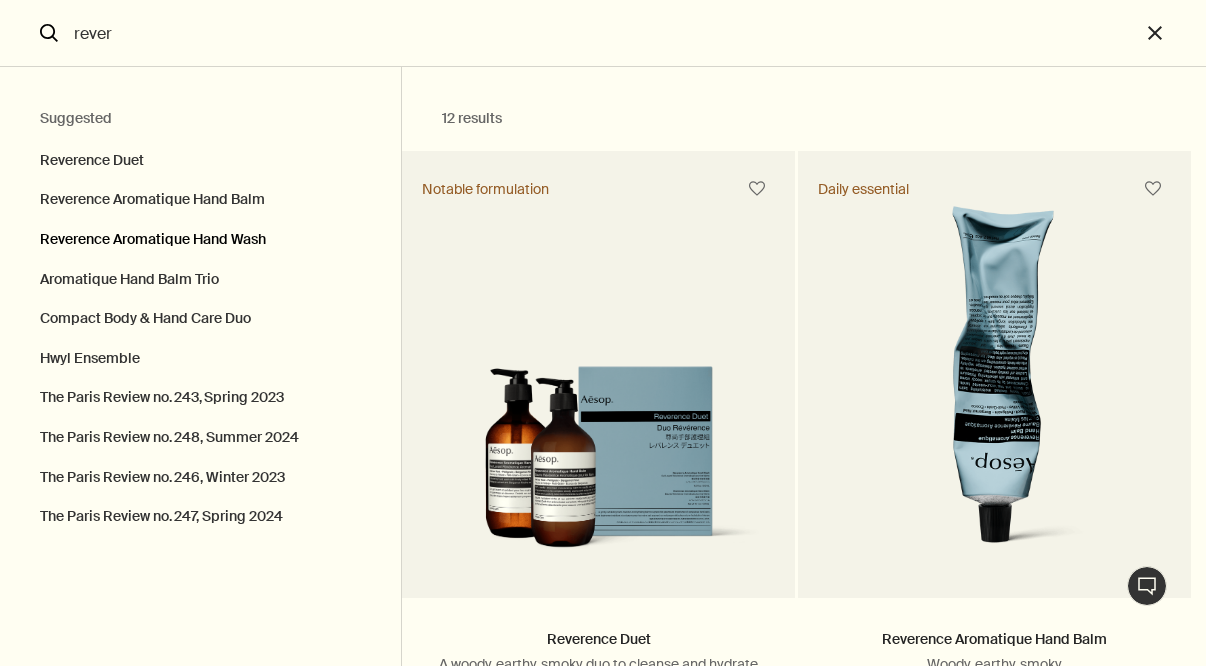 click on "Reverence Aromatique Hand Wash" at bounding box center [200, 240] 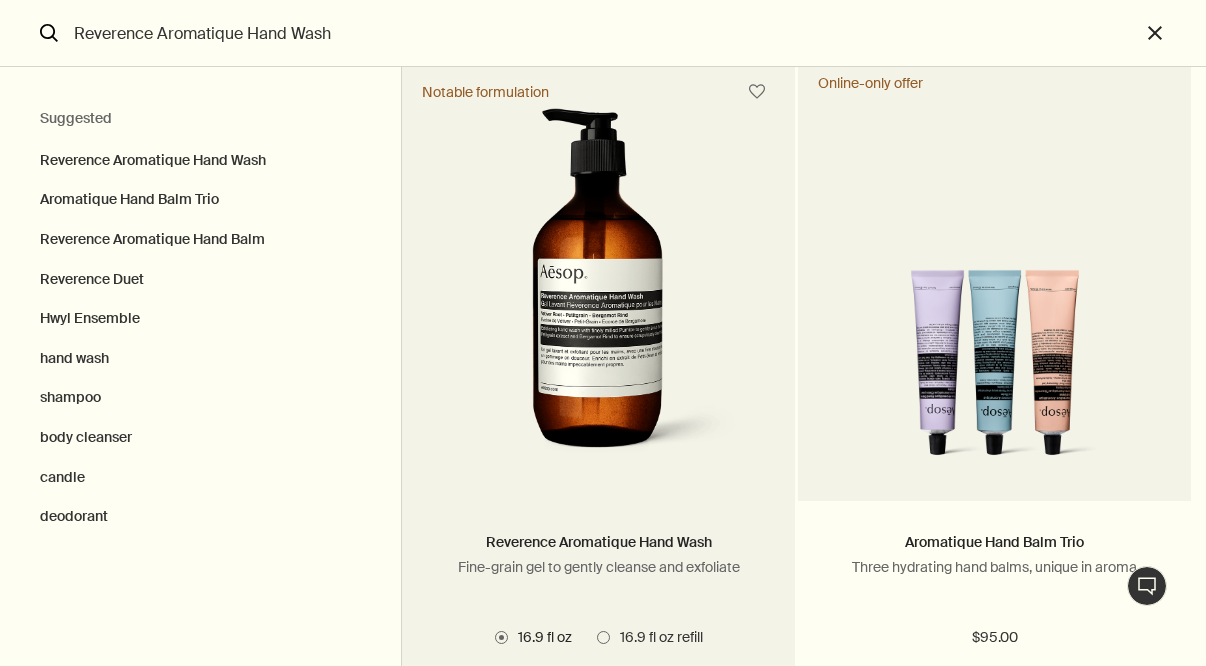 scroll, scrollTop: 111, scrollLeft: 0, axis: vertical 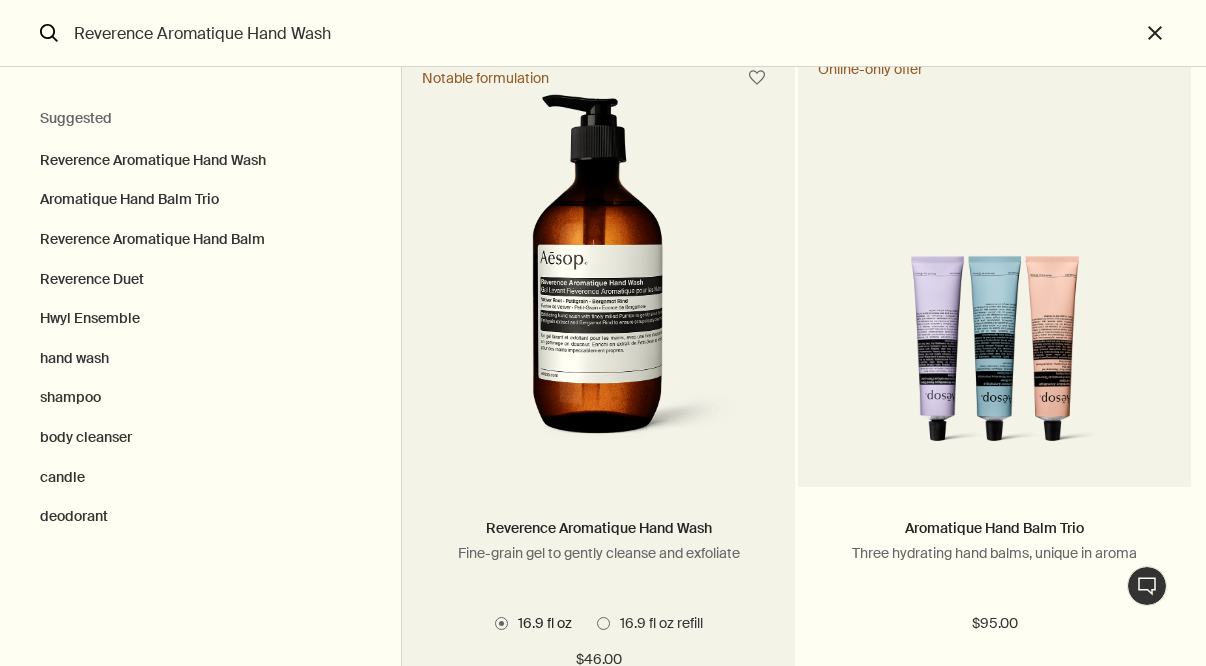 click at bounding box center (598, 275) 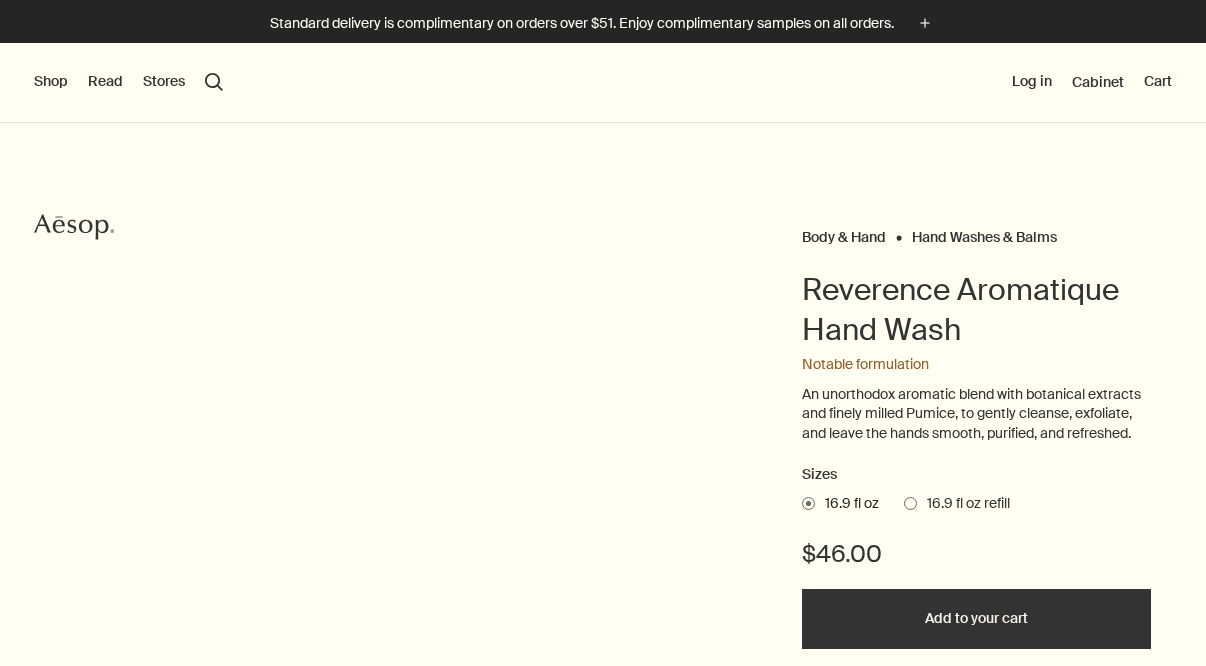scroll, scrollTop: 0, scrollLeft: 0, axis: both 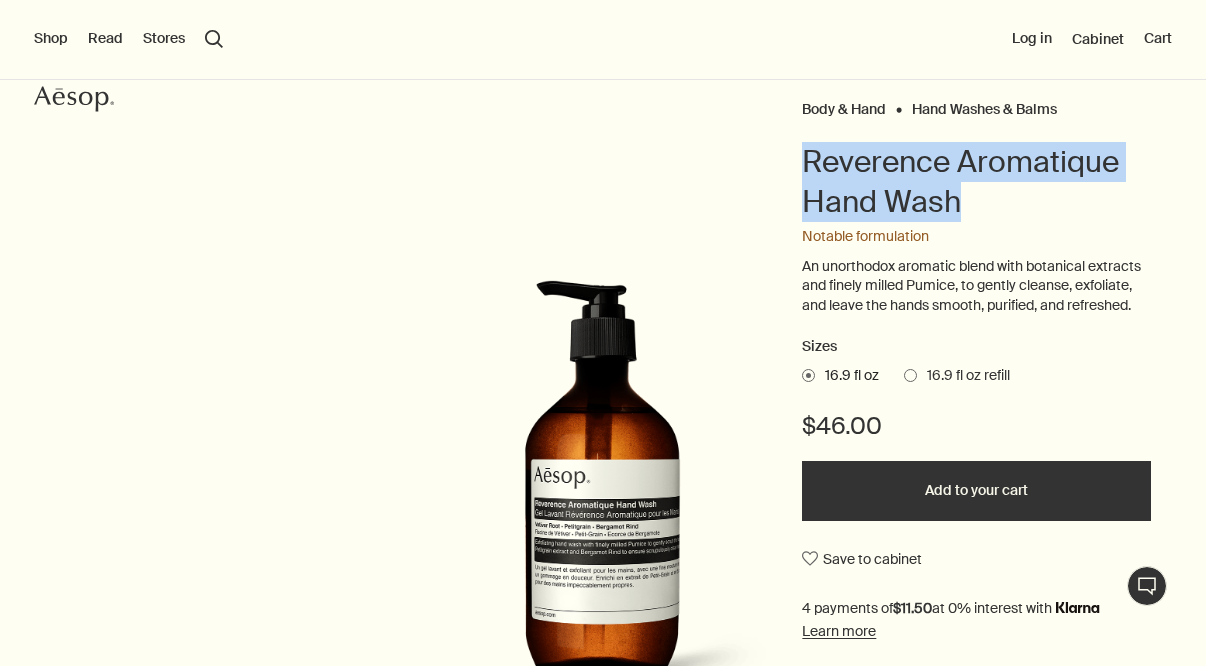 drag, startPoint x: 997, startPoint y: 204, endPoint x: 774, endPoint y: 164, distance: 226.55904 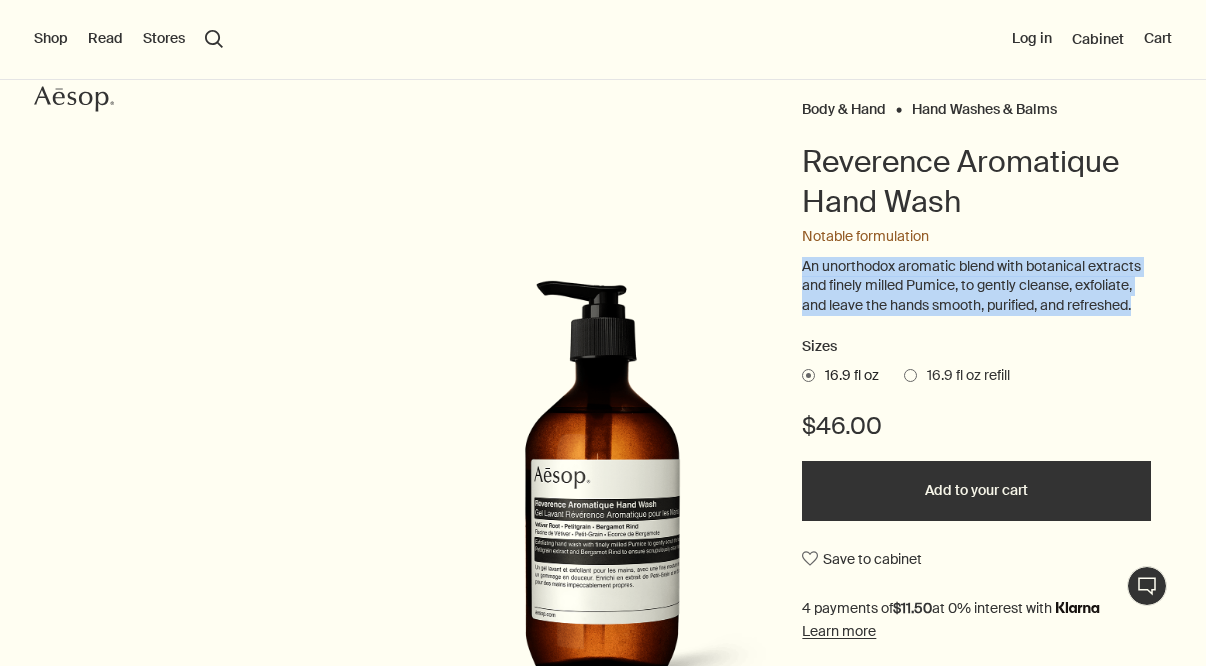 drag, startPoint x: 1141, startPoint y: 304, endPoint x: 792, endPoint y: 253, distance: 352.70667 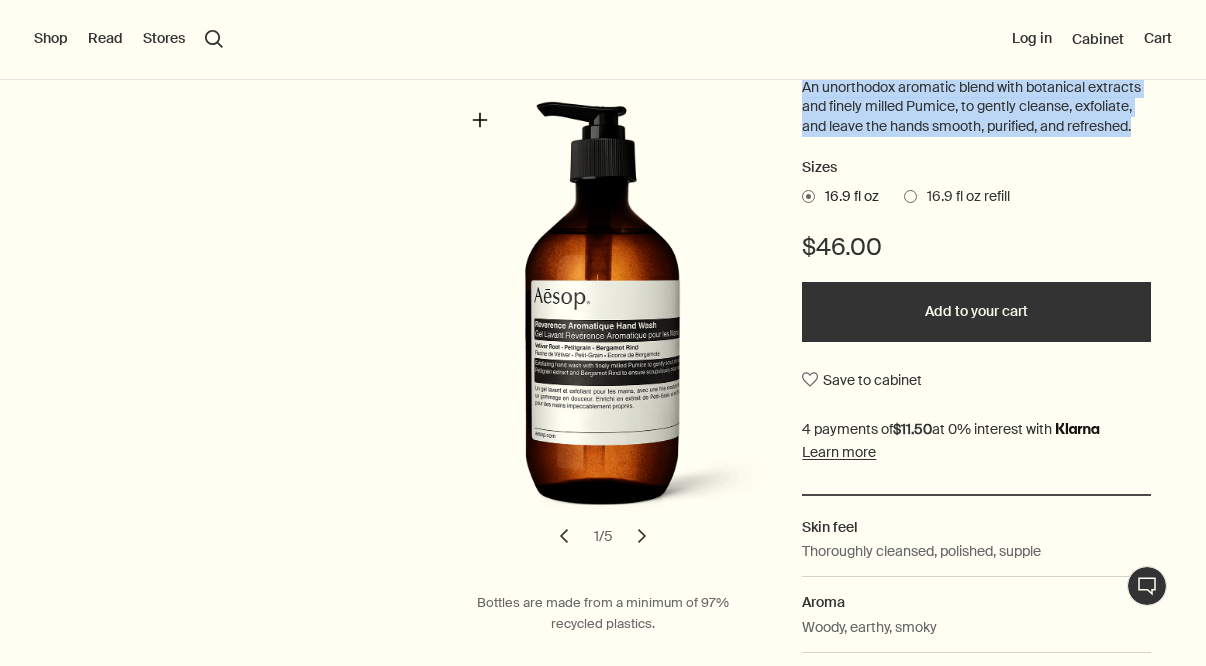 scroll, scrollTop: 0, scrollLeft: 0, axis: both 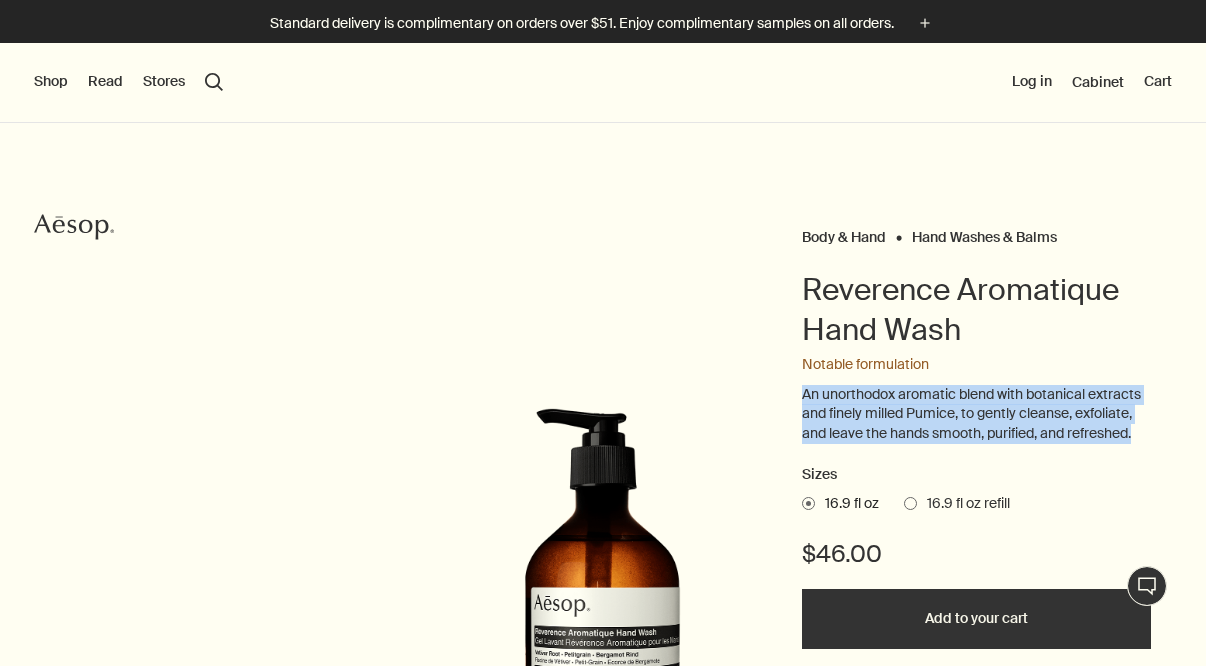 click on "search Search" at bounding box center [214, 82] 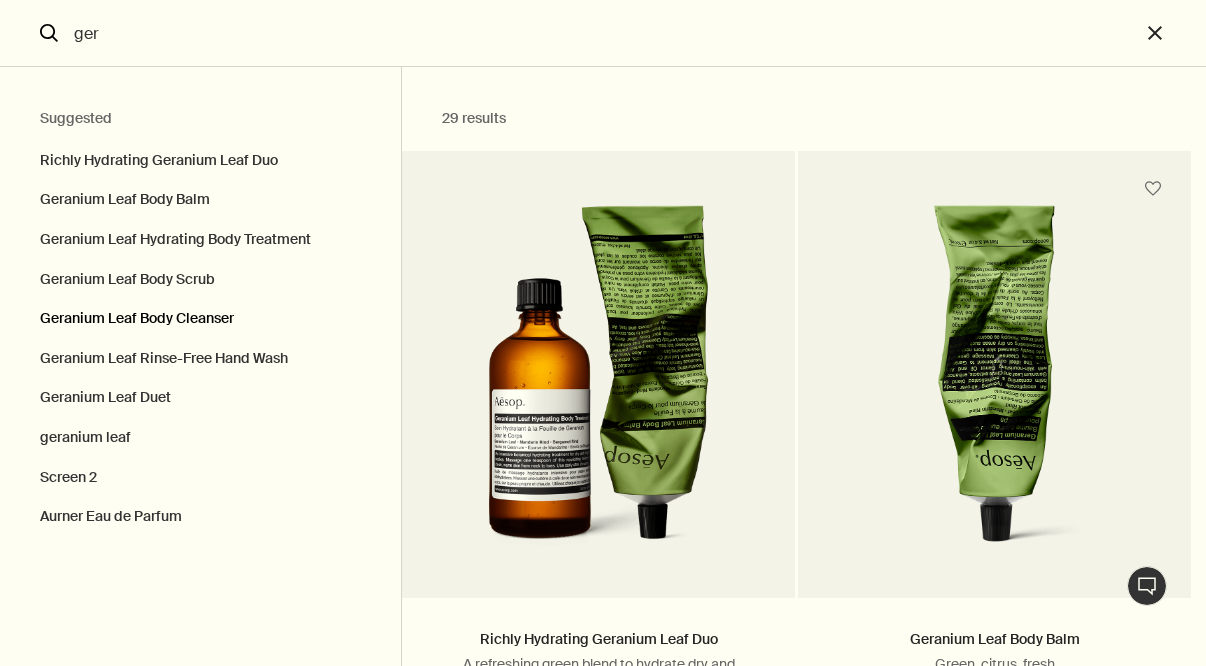click on "Geranium Leaf Body Cleanser" at bounding box center (200, 319) 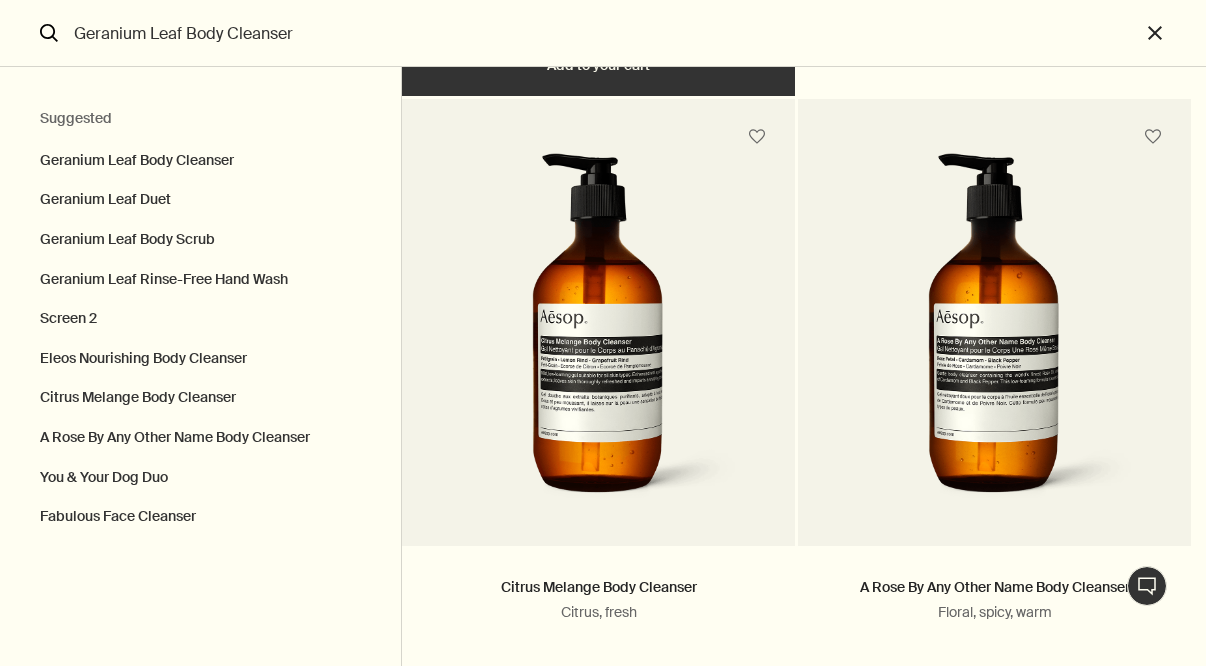 scroll, scrollTop: 2156, scrollLeft: 0, axis: vertical 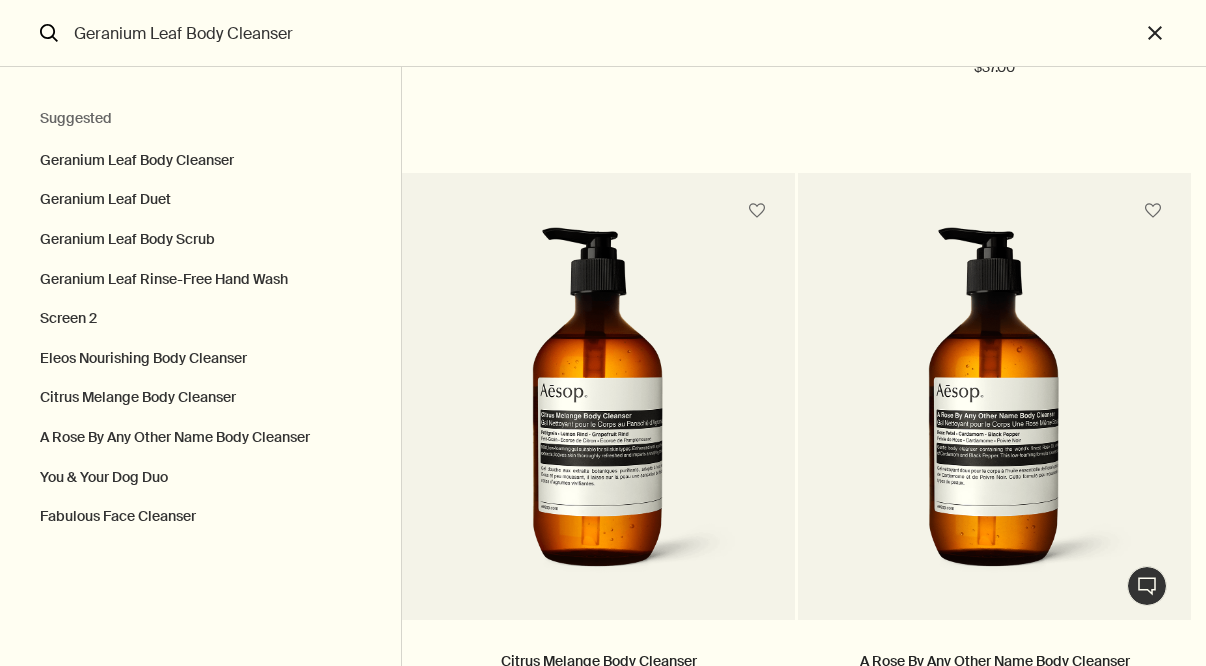type on "20 resultsGeranium Leaf Body CleanserGreen, citrus, fresh3 Sizes / From $21.003.3 fl oz16.9 fl oz16.9 fl oz refill3.3 fl oz16.9 fl oz16.9 fl oz refill$21.00chevron$21.00 AddAdd to your cartNotable formulationGeranium Leaf DuetA green, citrus, fresh duo to cleanse and hydrate the body$147.00 AddAdd to your cartNotable formulationGeranium Leaf Body ScrubCoarse-grain gel to cleanse and polish the skin6.2 oz$47.00 AddAdd to your cartGeranium Leaf Rinse-Free Hand WashCleanses hands without the need for water2 Sizes / From $16.001.7 fl oz 16.9 fl oz1.7 fl oz 16.9 fl oz$16.00chevron$16.00 Out of stockOut of stockScreen 2A trio of Geranium Leaf Body Care essentials$119.00 AddAdd to your cartEleos Nourishing Body CleanserHerbaceous, woody, spicy3 Sizes / From $37.006.5 oz16.9 fl oz16.9 fl oz refill6.5 oz16.9 fl oz16.9 fl oz refill$37.00chevron$37.00 AddAdd to your cartNew additionCitrus Melange Body CleanserCitrus, fresh3 Sizes / From $21.003.4 fl oz16.9 fl oz16.9 fl oz refill3.4 fl oz16.9 fl oz16.9 fl oz refill$53..." 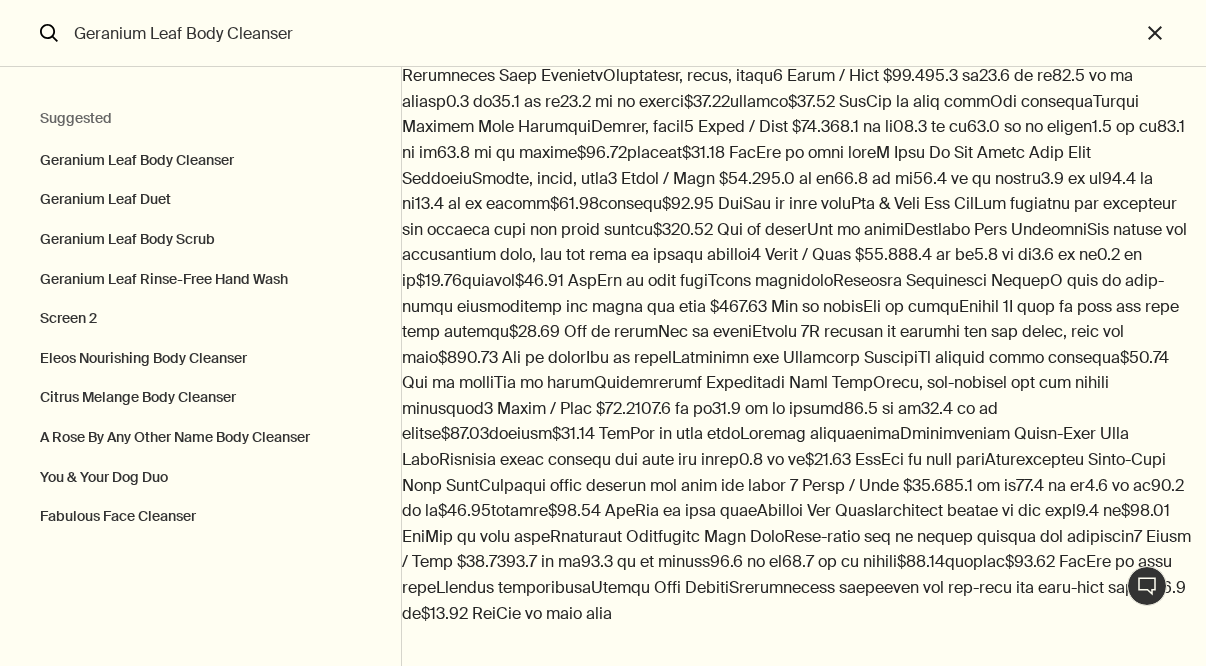 drag, startPoint x: 312, startPoint y: 39, endPoint x: 230, endPoint y: 24, distance: 83.360664 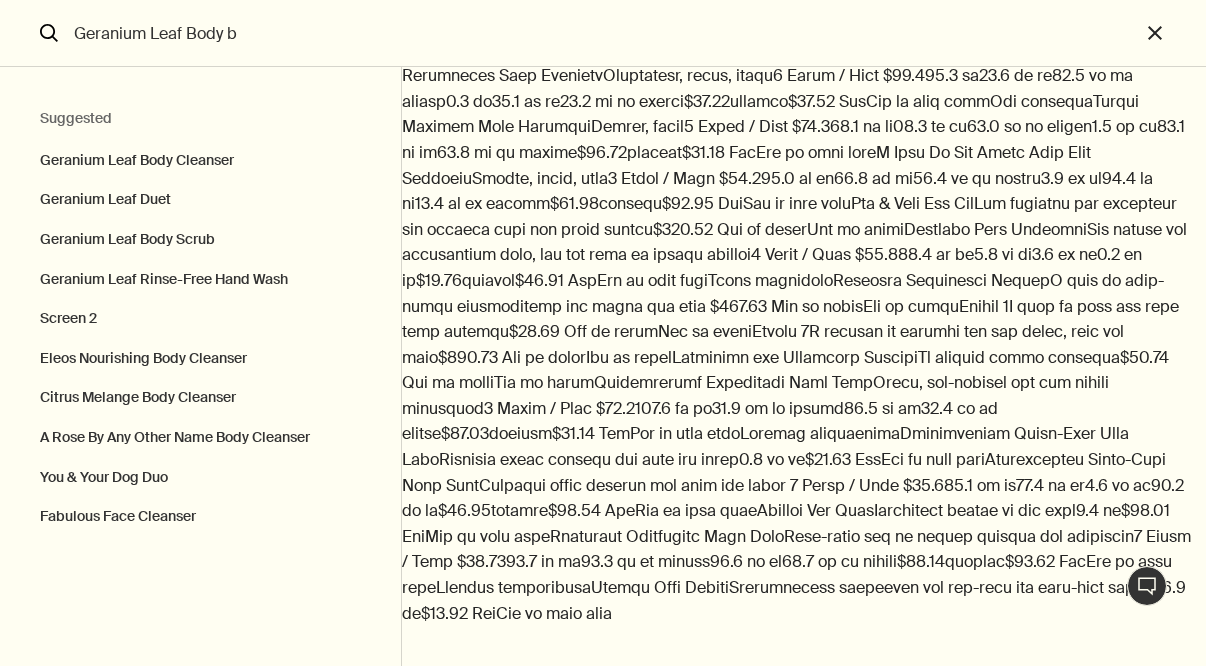 scroll, scrollTop: 0, scrollLeft: 0, axis: both 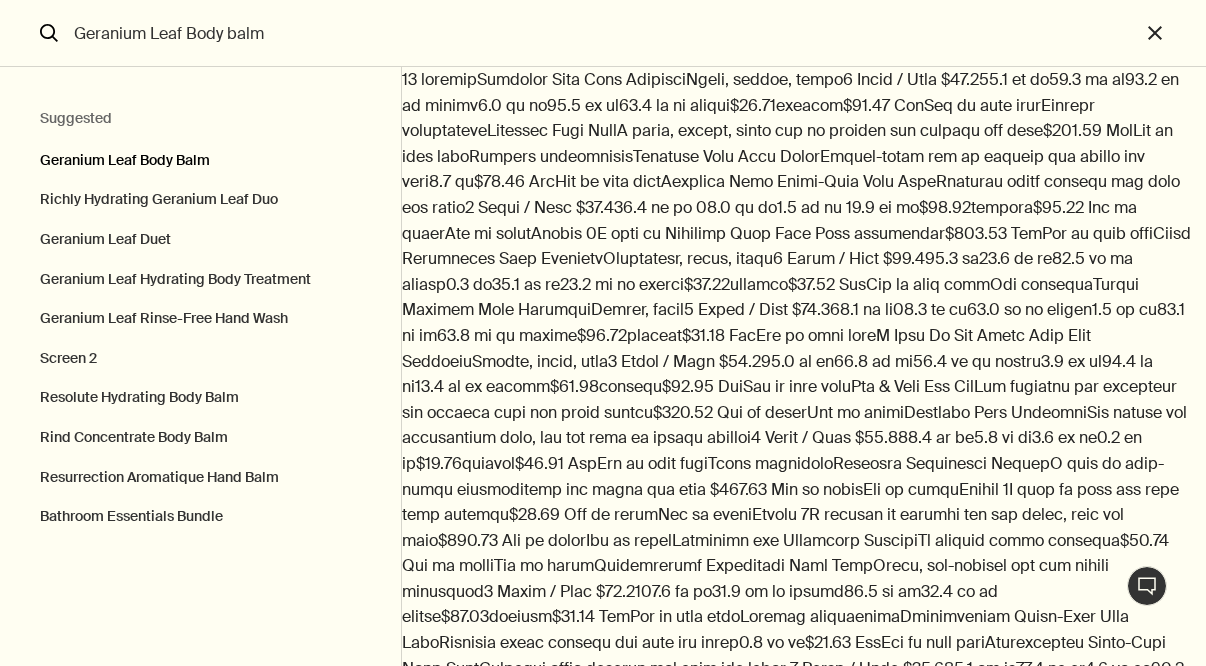 click on "Geranium Leaf Body Balm" at bounding box center [200, 156] 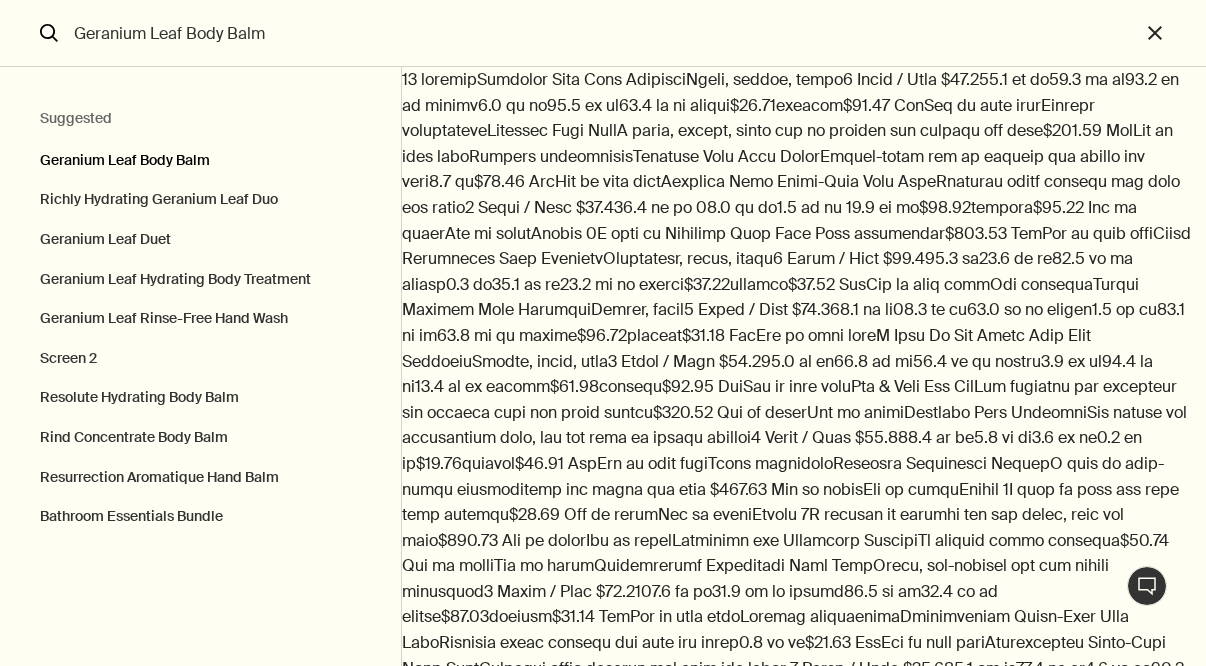 click on "Geranium Leaf Body Balm" at bounding box center [200, 156] 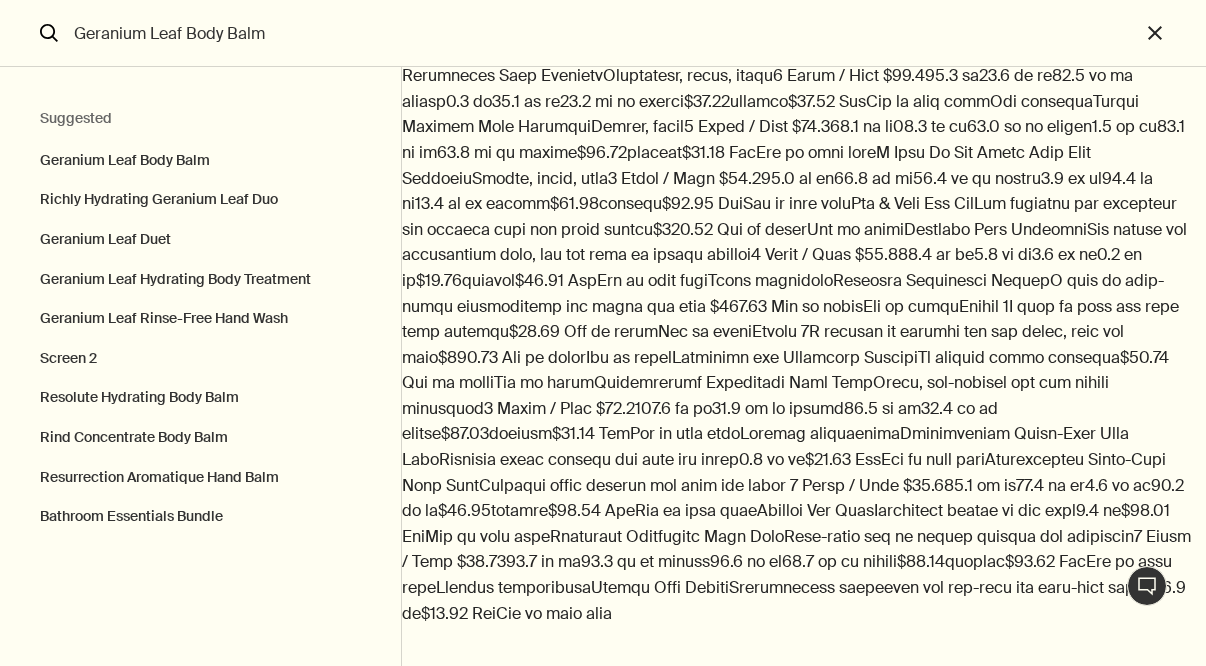 scroll, scrollTop: 0, scrollLeft: 0, axis: both 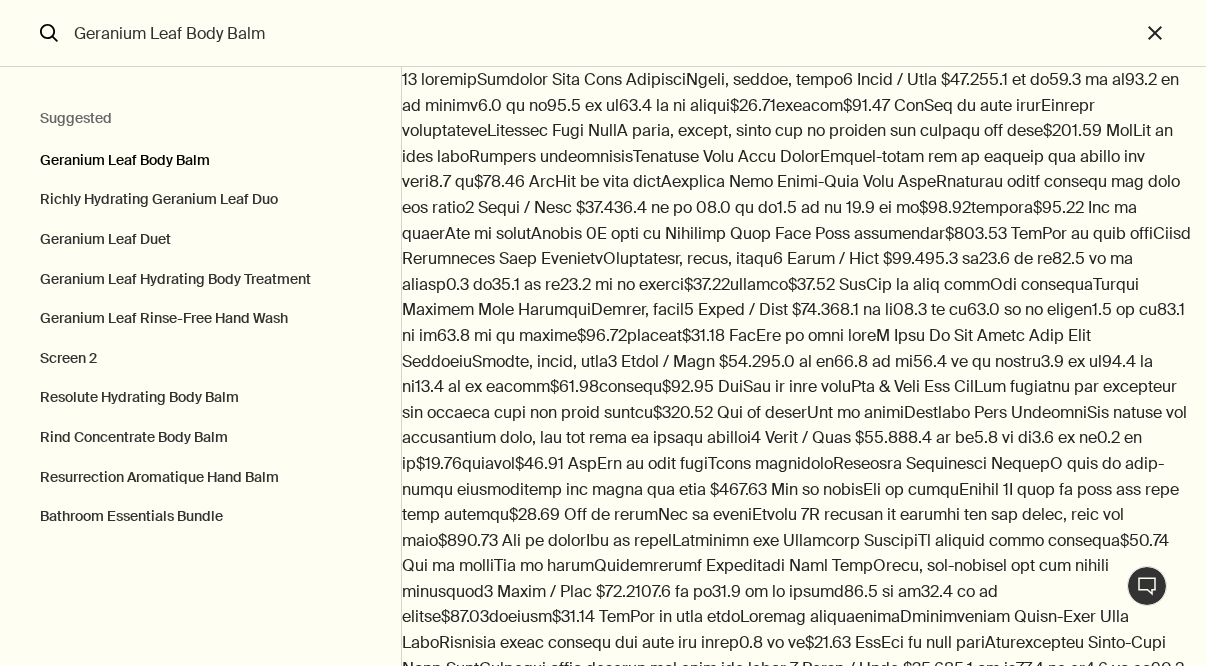 click on "Geranium Leaf Body Balm" at bounding box center (200, 156) 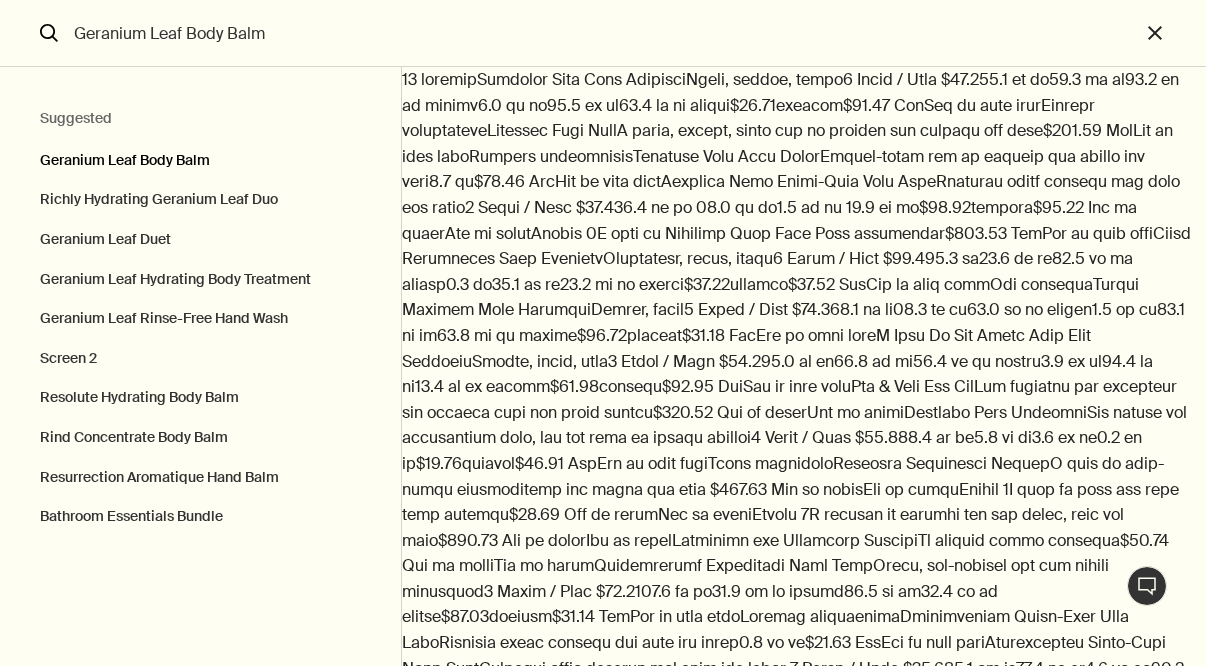 click on "Geranium Leaf Body Balm" at bounding box center (200, 156) 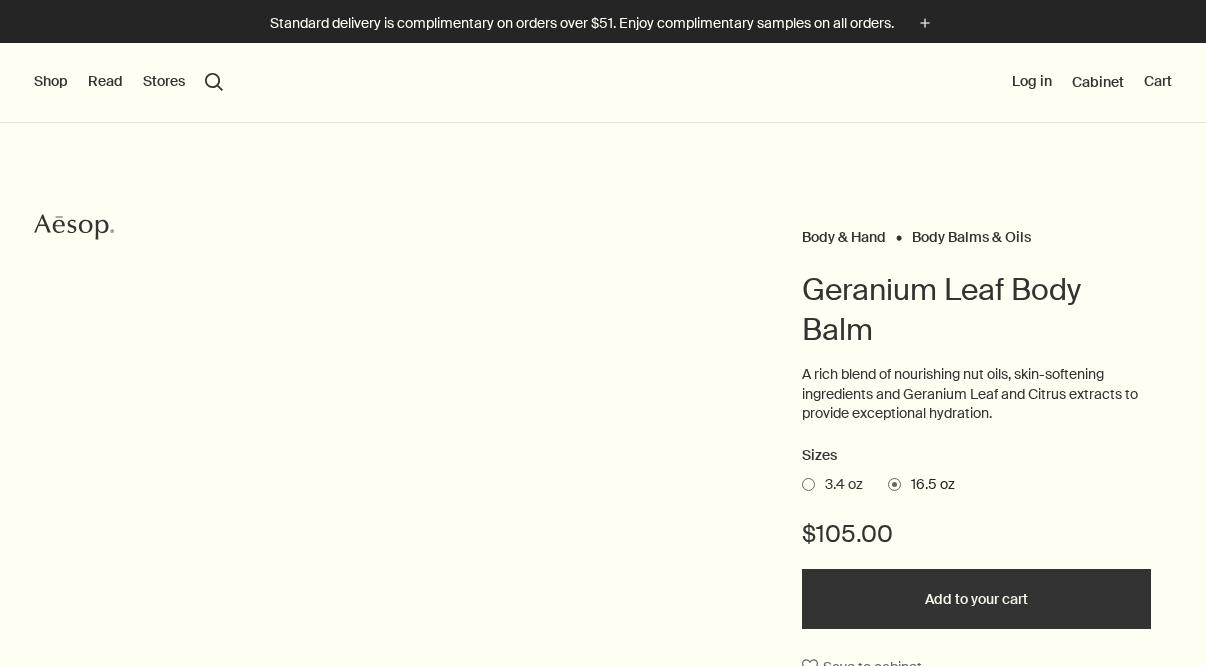 scroll, scrollTop: 0, scrollLeft: 0, axis: both 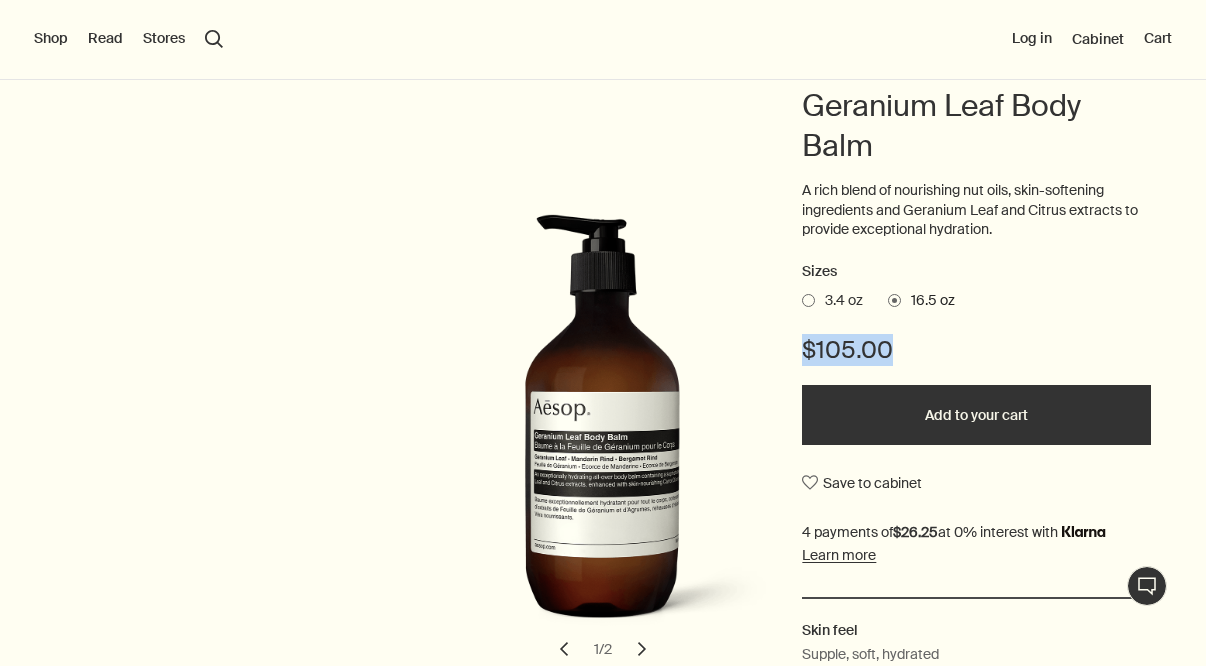 drag, startPoint x: 906, startPoint y: 345, endPoint x: 806, endPoint y: 349, distance: 100.07997 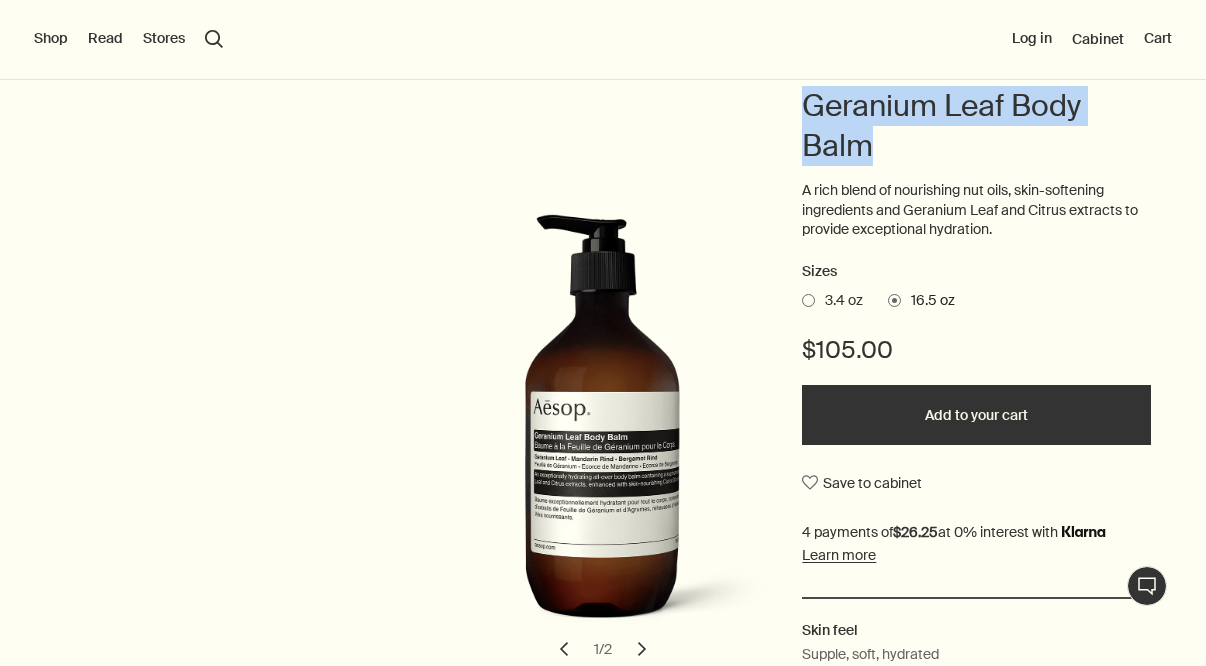 drag, startPoint x: 892, startPoint y: 141, endPoint x: 785, endPoint y: 97, distance: 115.69356 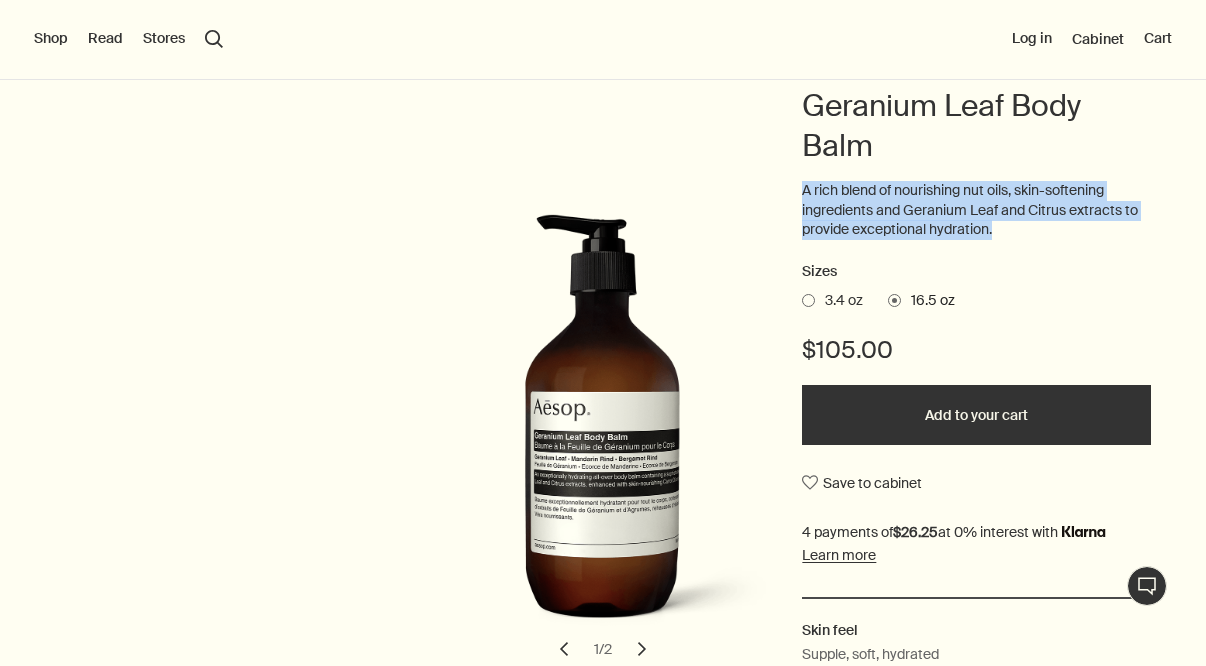 drag, startPoint x: 1003, startPoint y: 237, endPoint x: 797, endPoint y: 186, distance: 212.21922 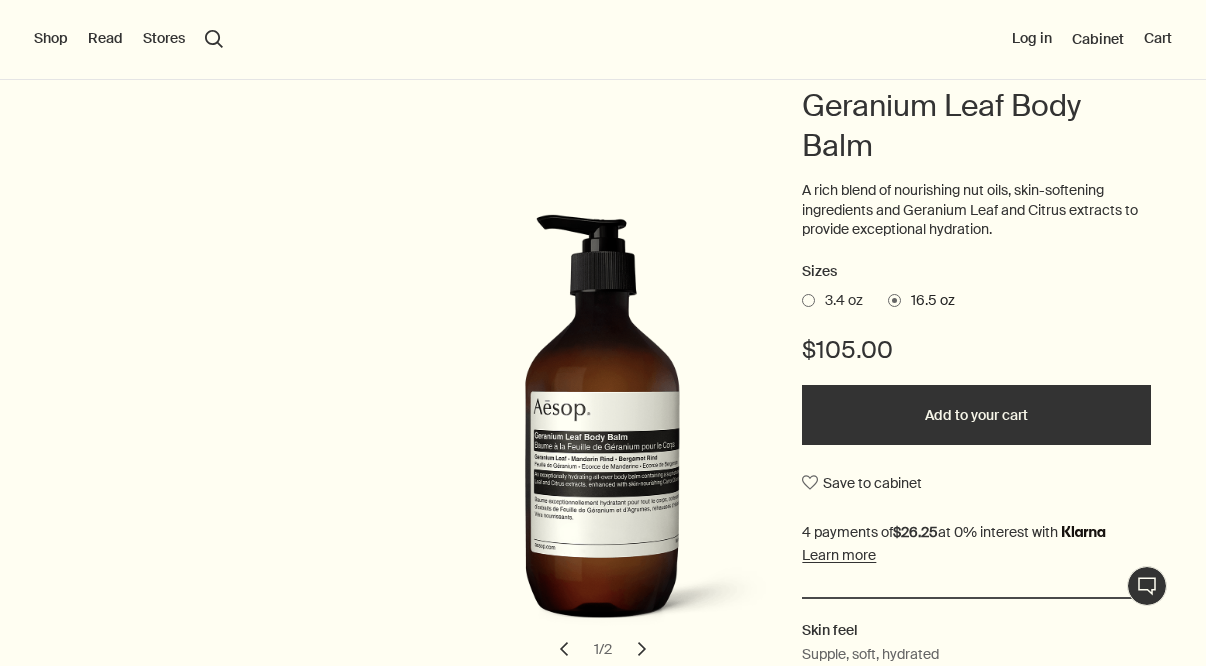 click on "Body & Hand Body Balms & Oils Geranium Leaf Body Balm A rich blend of nourishing nut oils, skin-softening ingredients and Geranium Leaf and Citrus extracts to provide exceptional hydration. Sizes 3.4 oz 16.5 oz $105.00   Add to your cart Save to cabinet Skin feel Supple, soft, hydrated Aroma Green, citrus, fresh
Key ingredients plusAndCloseWithCircle Geranium Leaf, Mandarin Rind, Bergamot Rind chevron chevron 1  /  2 Unfortunately, this product is temporarily out of stock due to a shortage of raw materials. We apologise for the inconvenience." at bounding box center (603, 442) 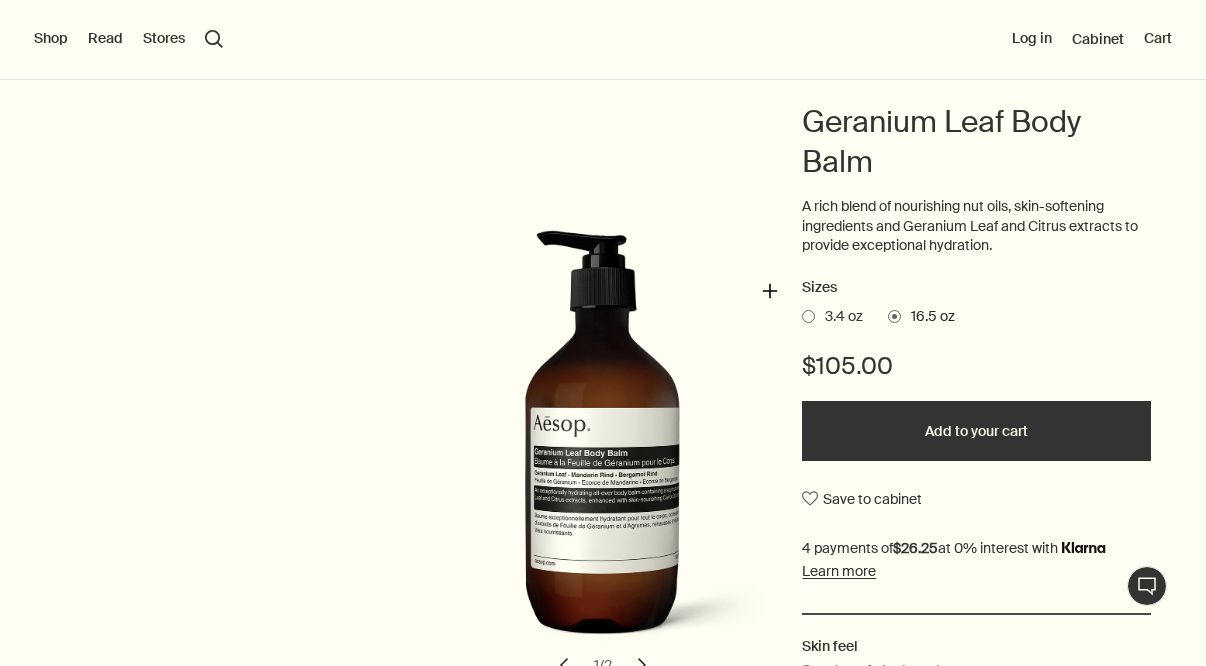 scroll, scrollTop: 0, scrollLeft: 0, axis: both 